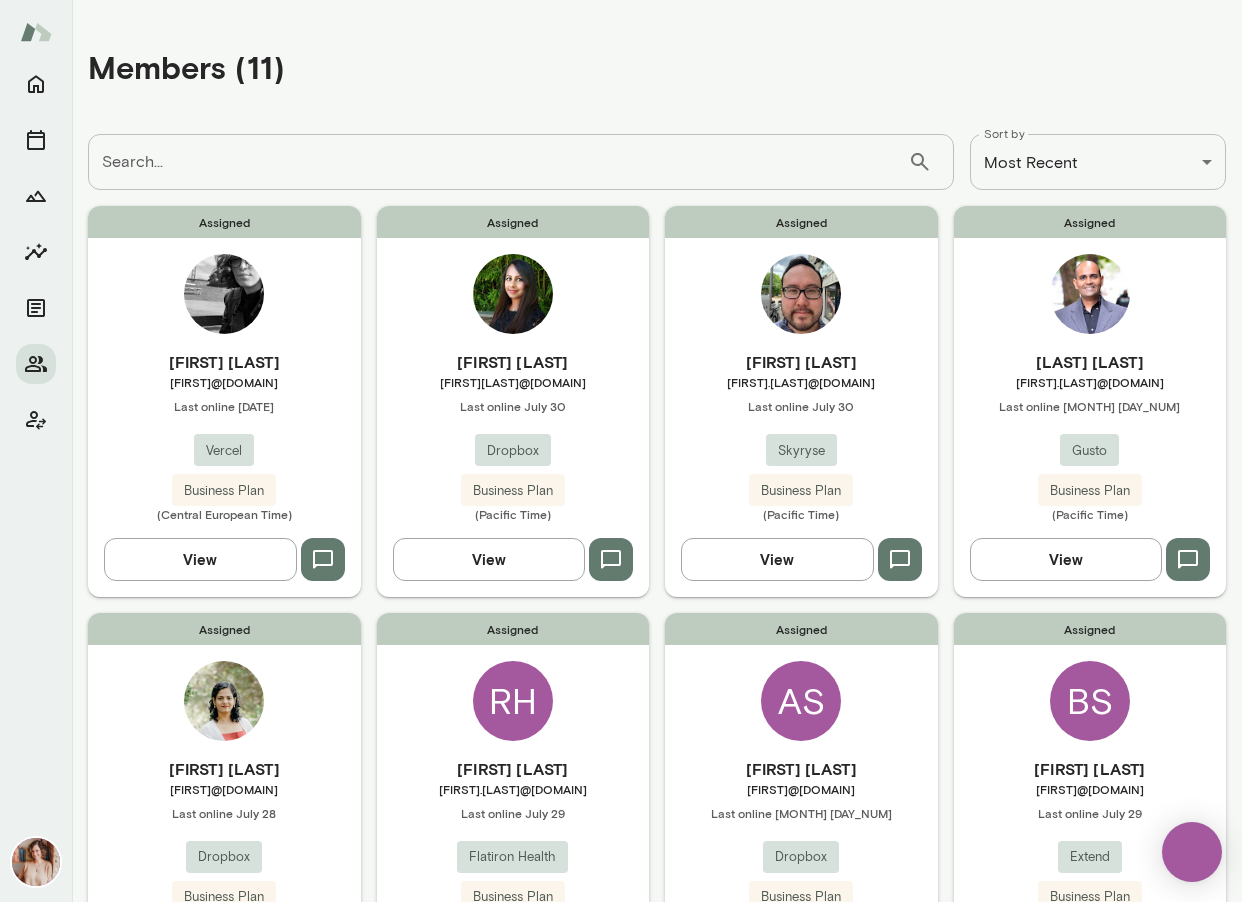 scroll, scrollTop: 0, scrollLeft: 0, axis: both 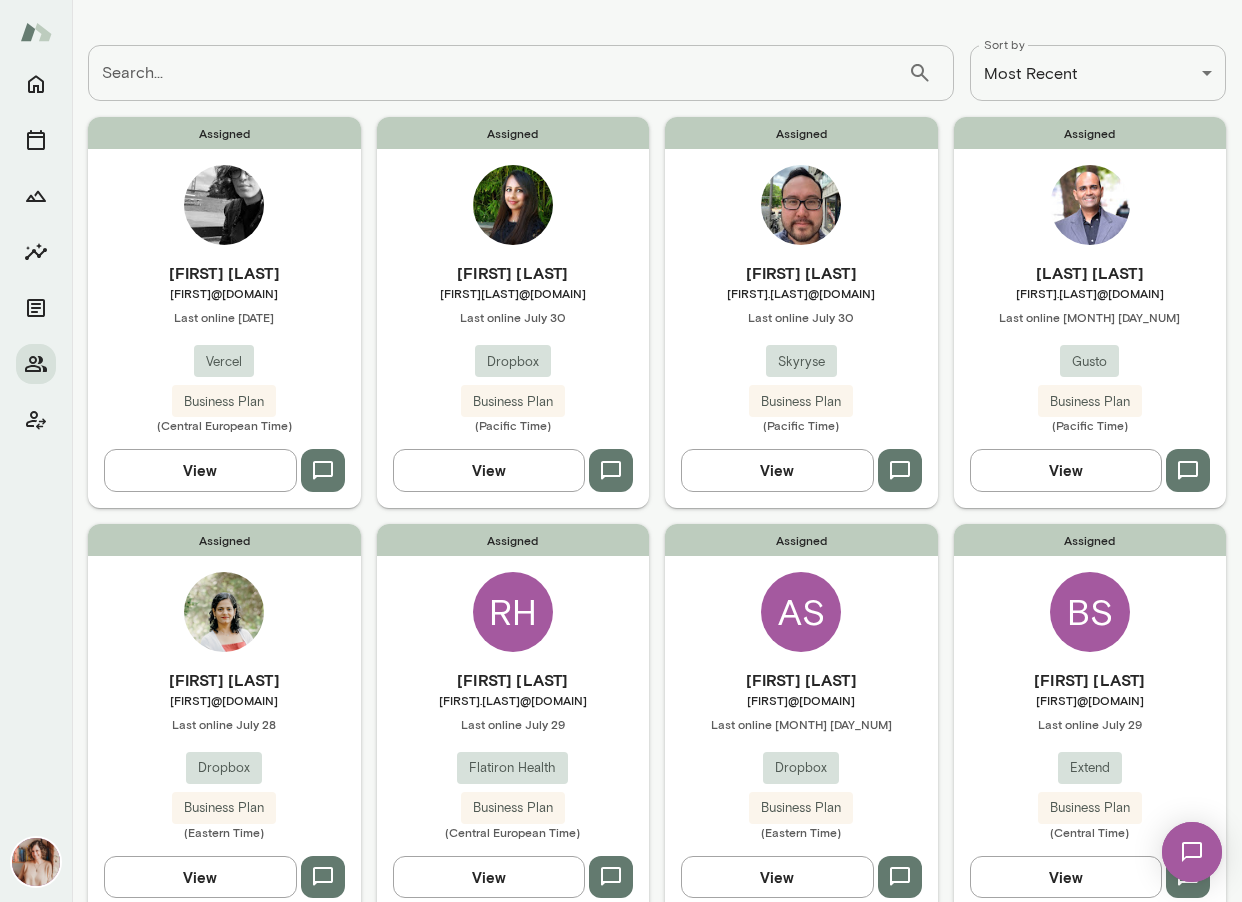 click on "[FIRST].[LAST]@[DOMAIN]" at bounding box center [513, 700] 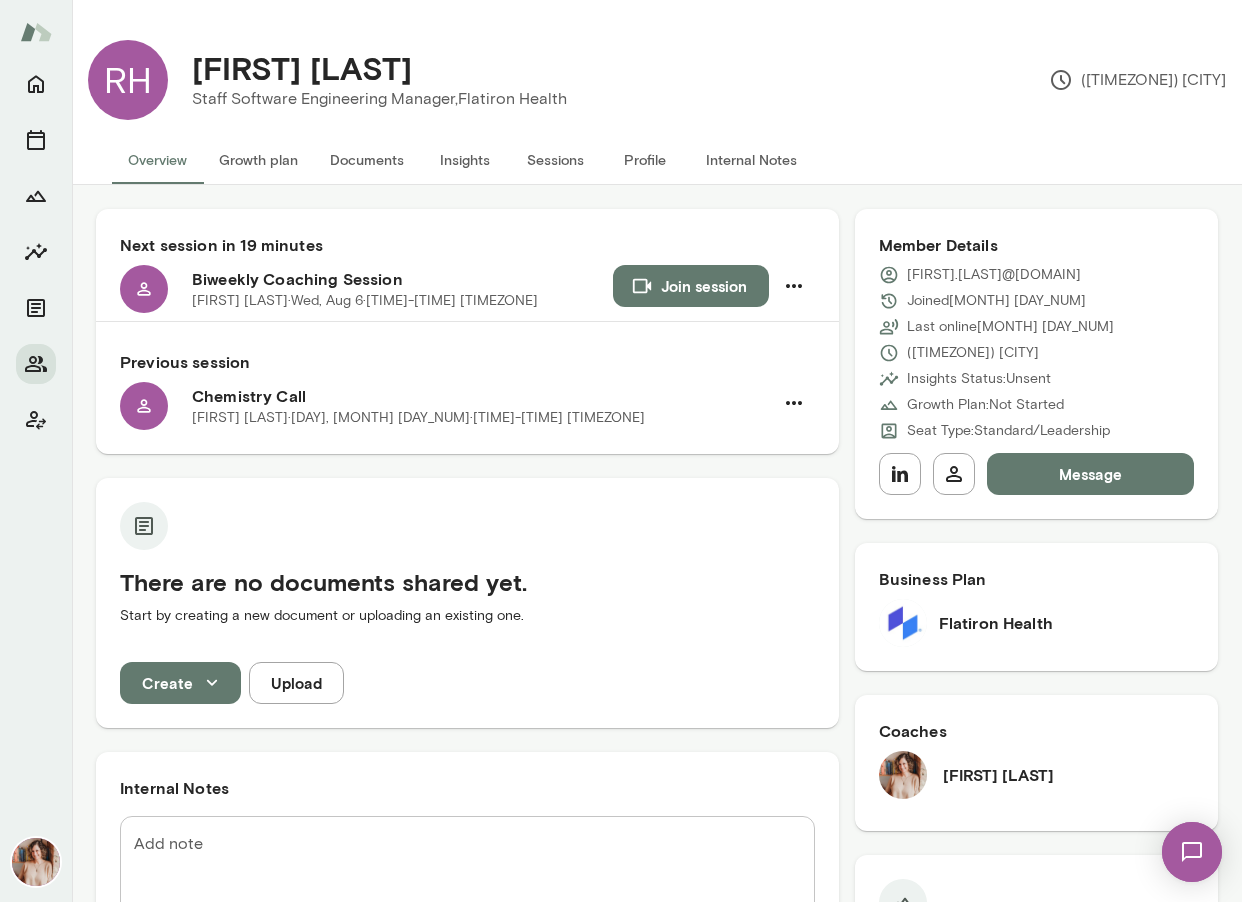 click on "Documents" at bounding box center [367, 160] 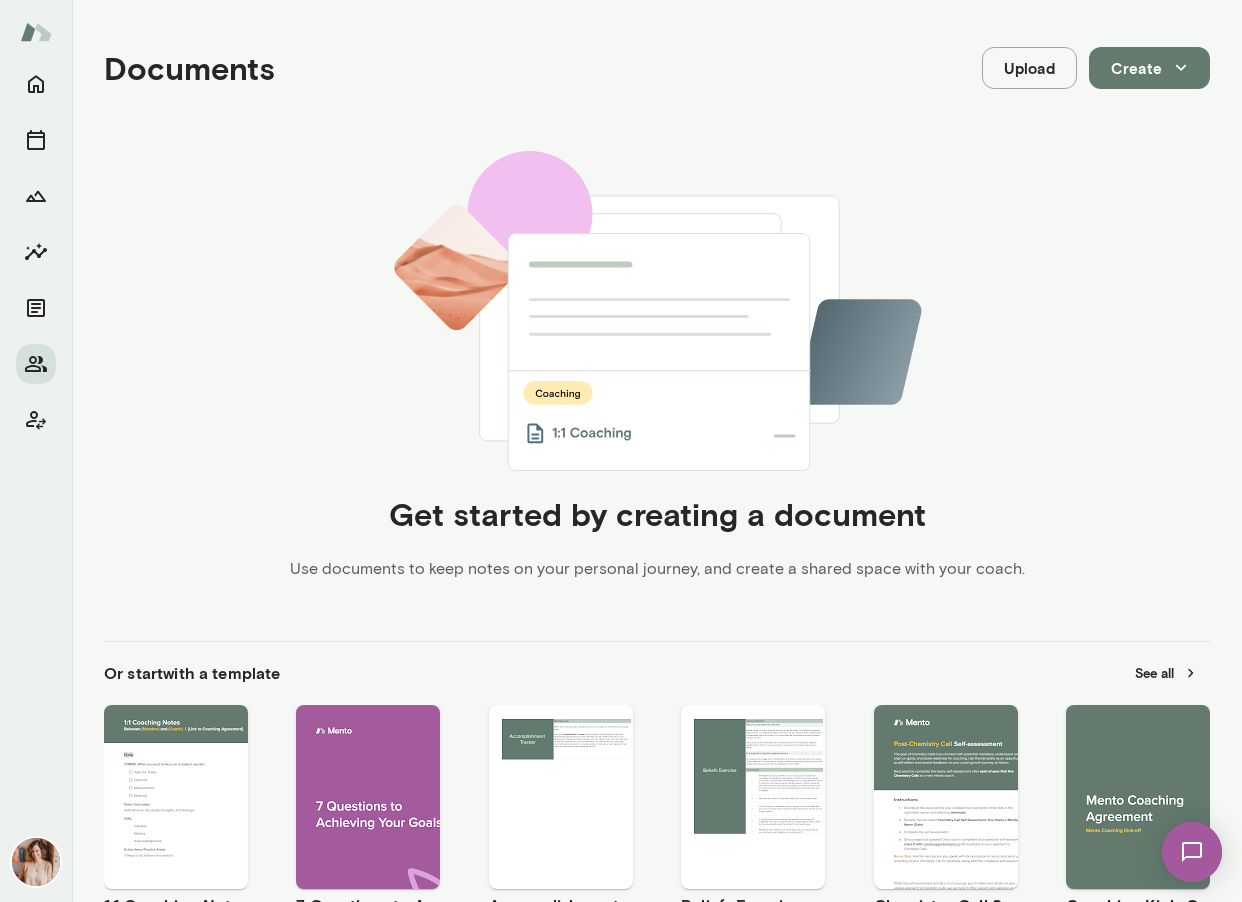 scroll, scrollTop: 376, scrollLeft: 0, axis: vertical 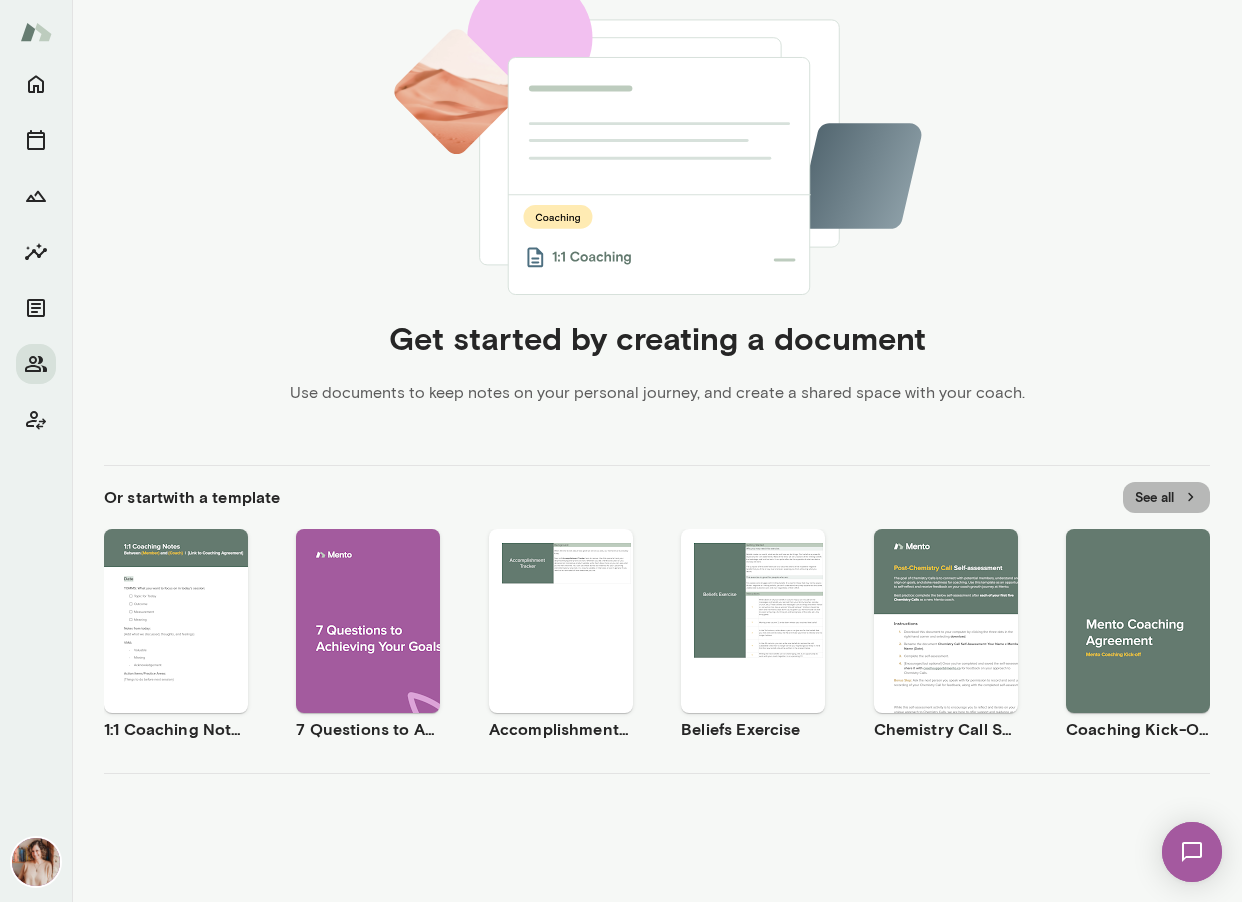 click on "See all" at bounding box center [1166, 497] 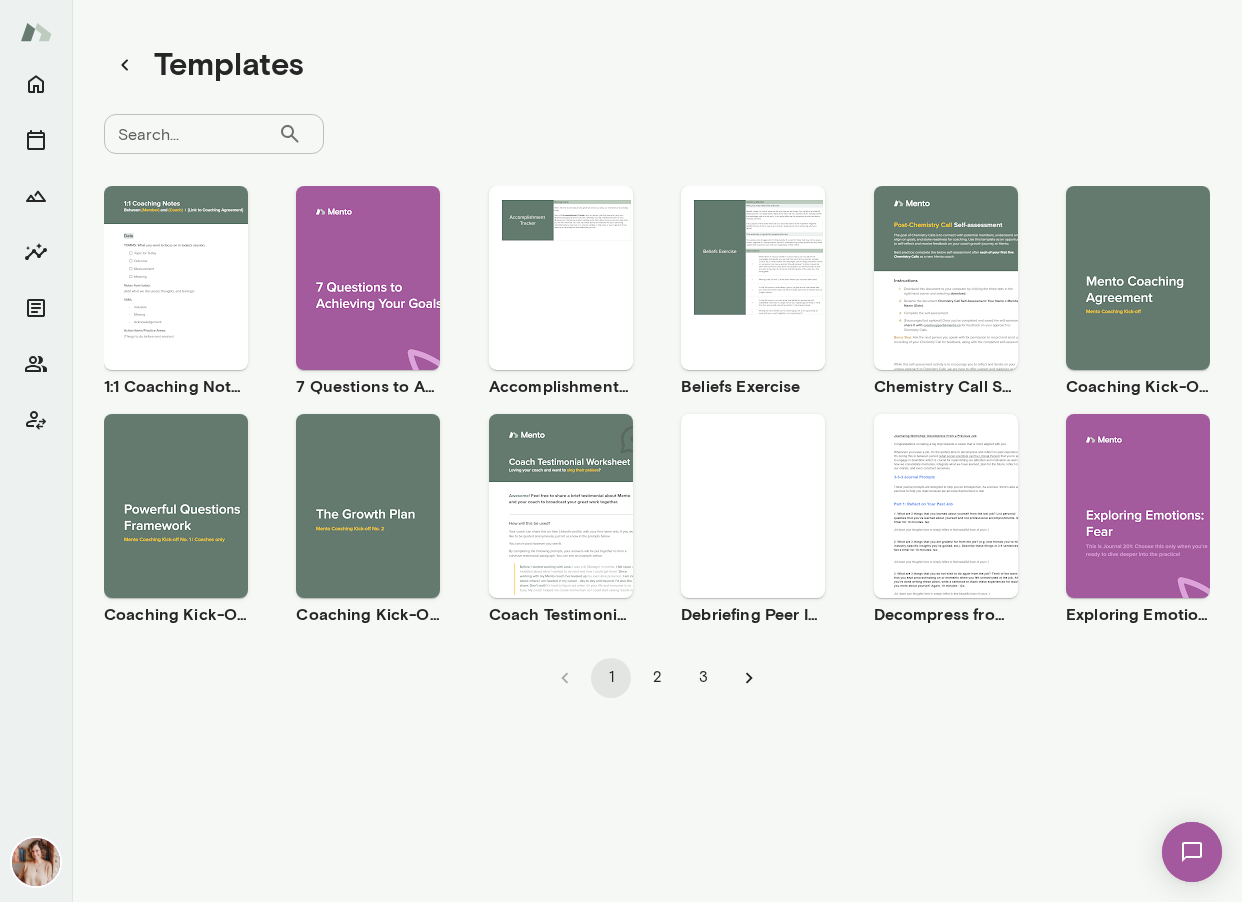 click on "Use template Preview" at bounding box center [1138, 278] 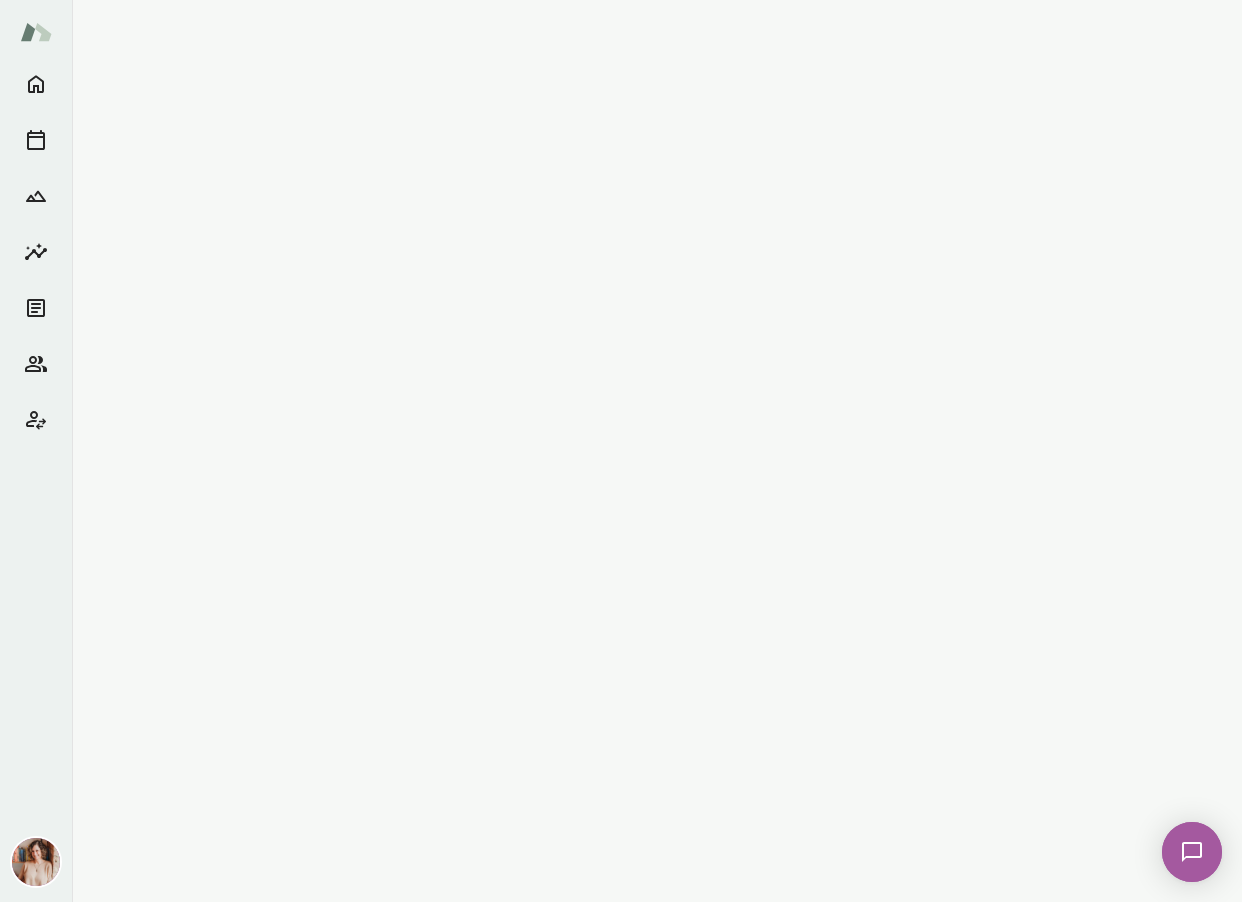 scroll, scrollTop: 0, scrollLeft: 0, axis: both 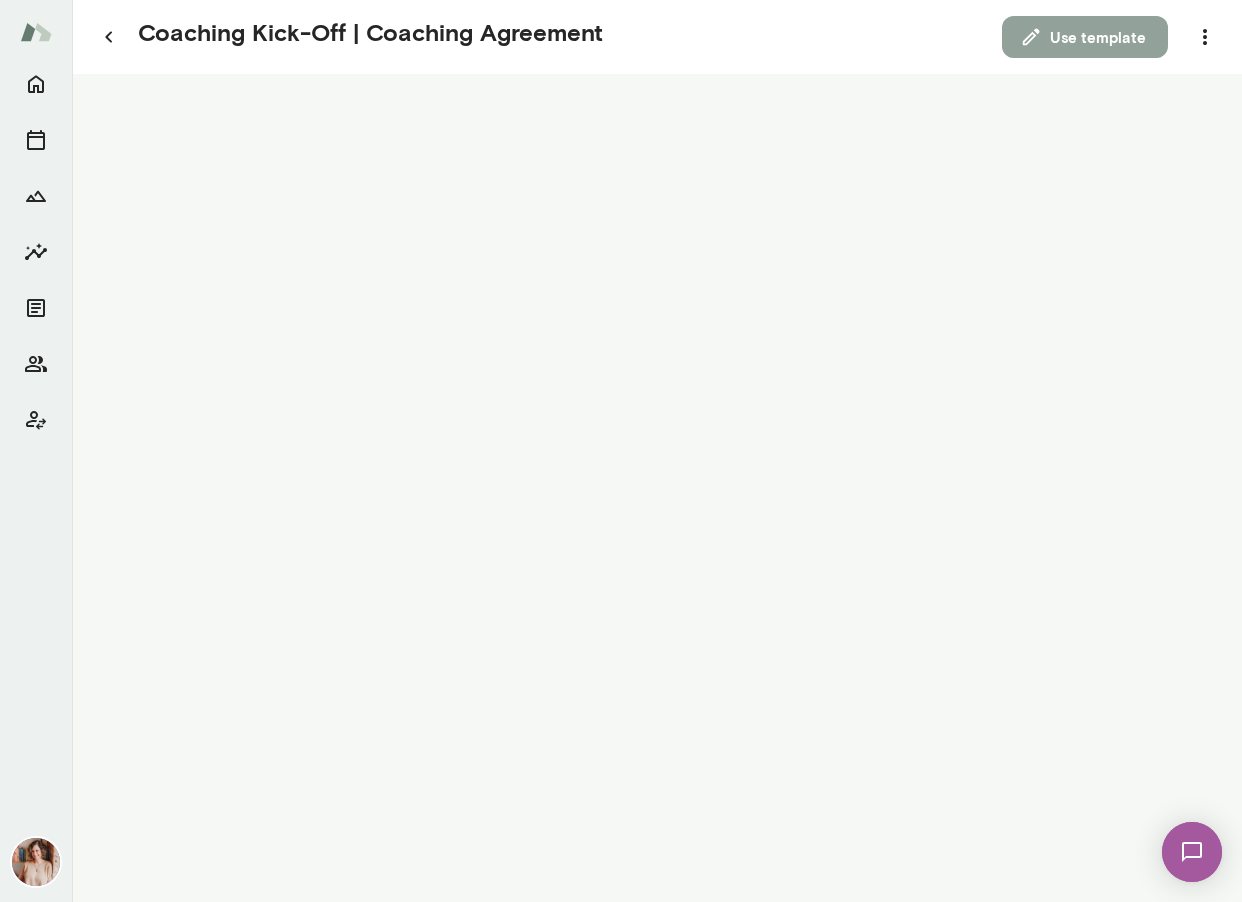 click on "Use template" at bounding box center [1085, 37] 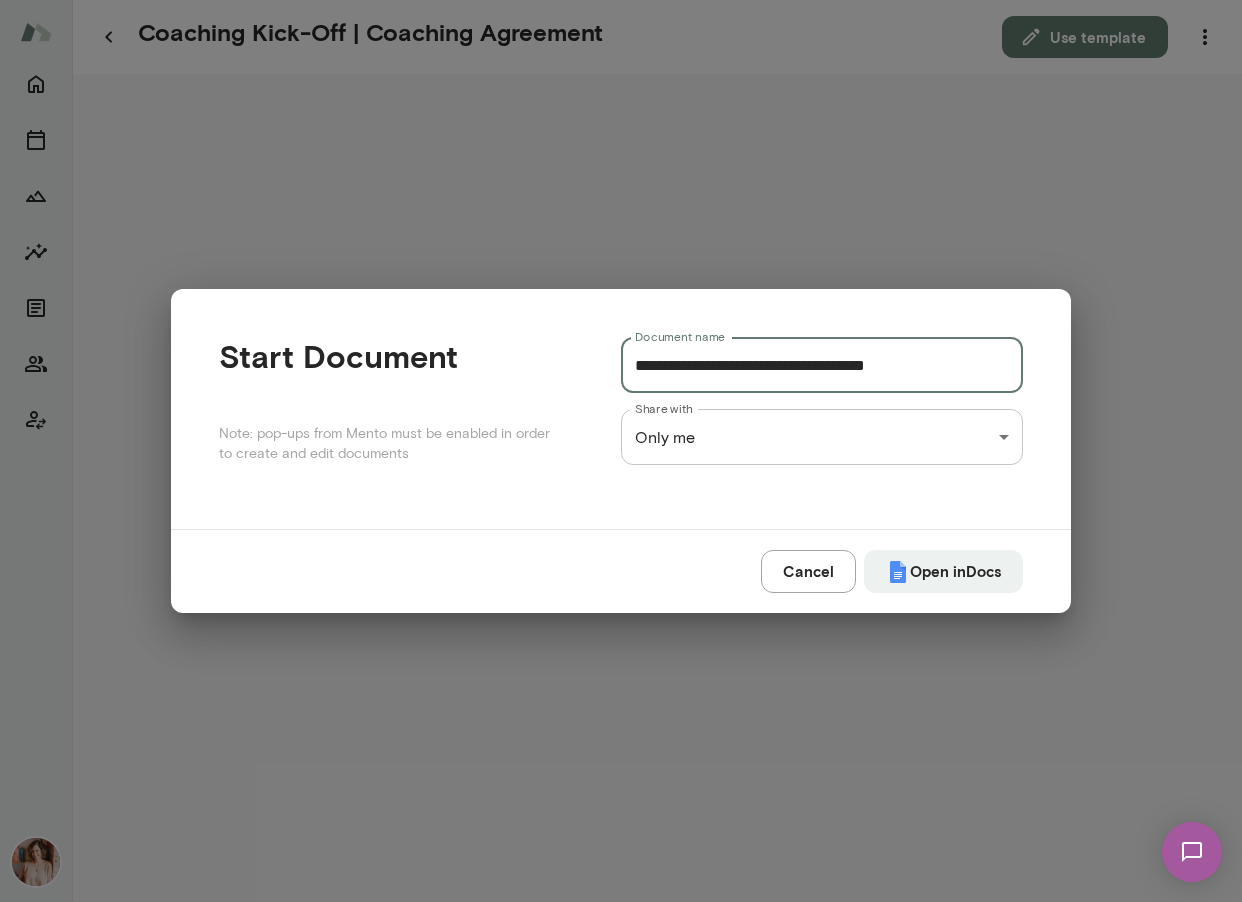 drag, startPoint x: 780, startPoint y: 365, endPoint x: 626, endPoint y: 357, distance: 154.20766 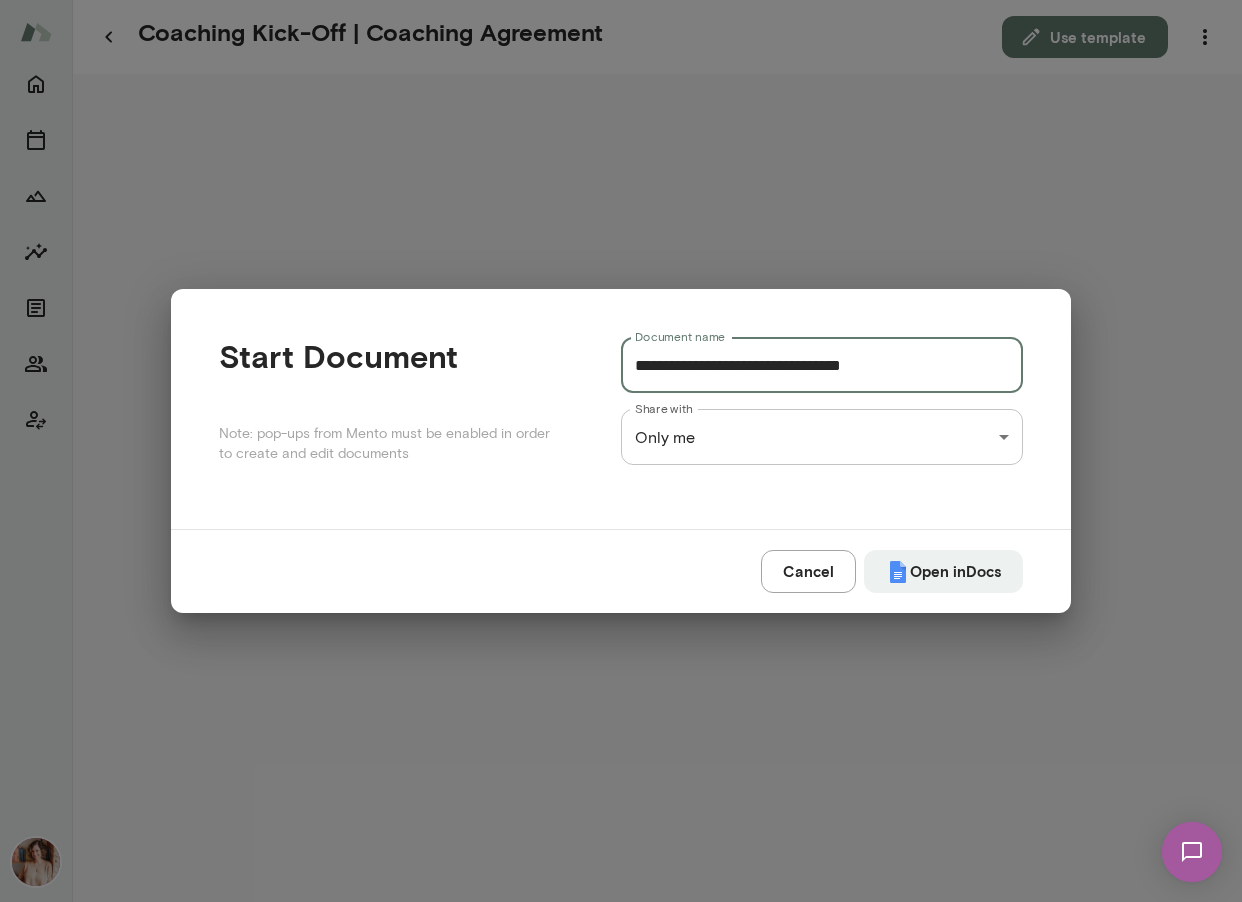 type on "**********" 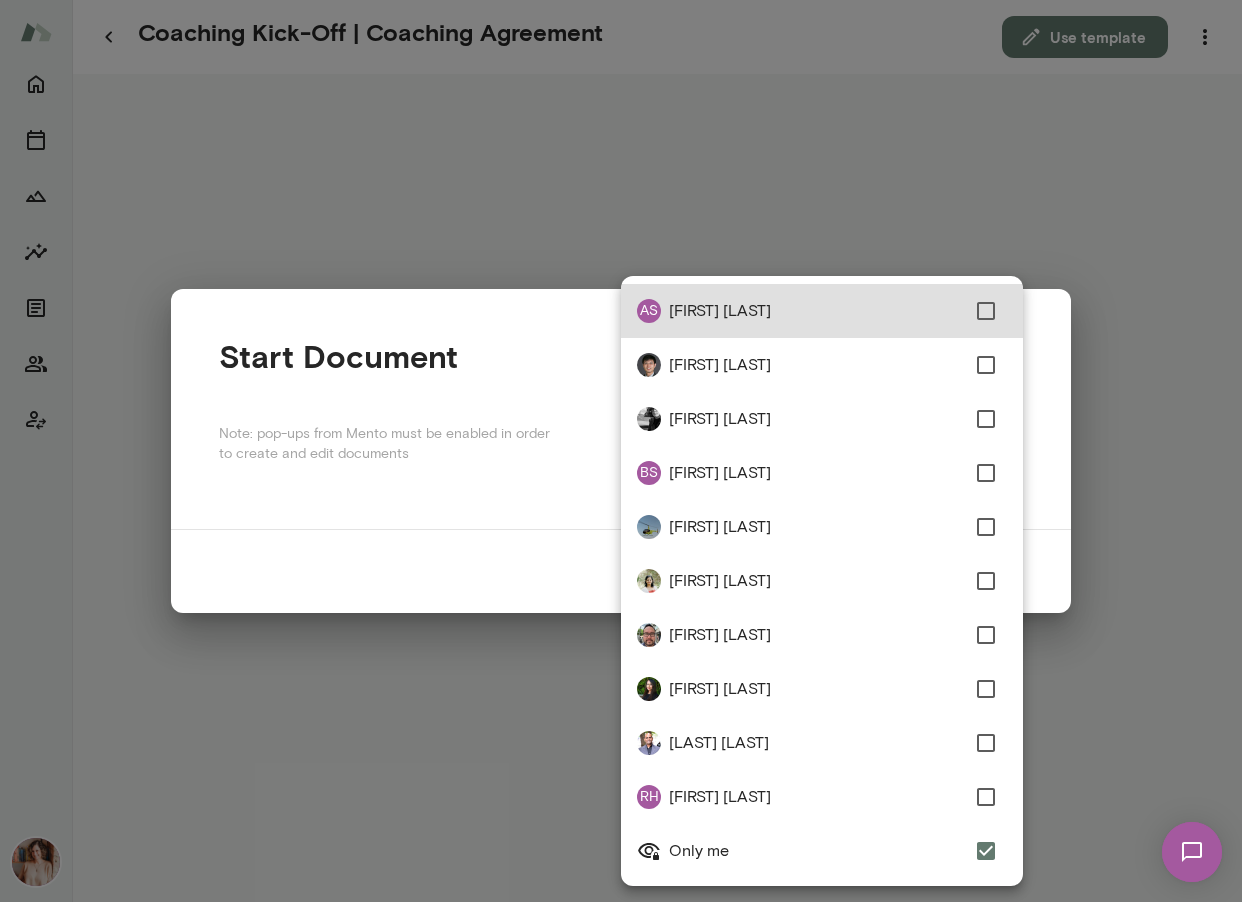 click on "**********" at bounding box center [621, 0] 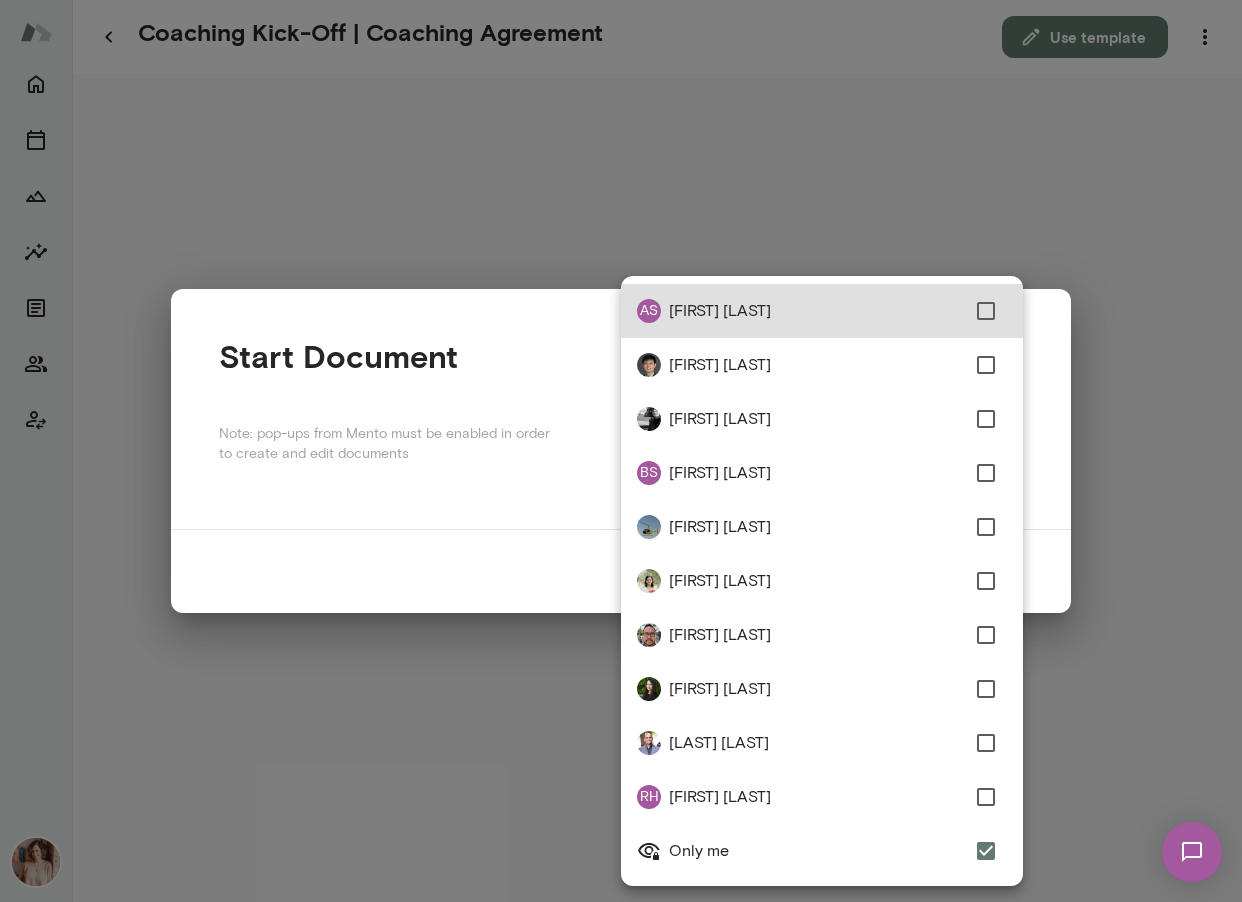 type on "**********" 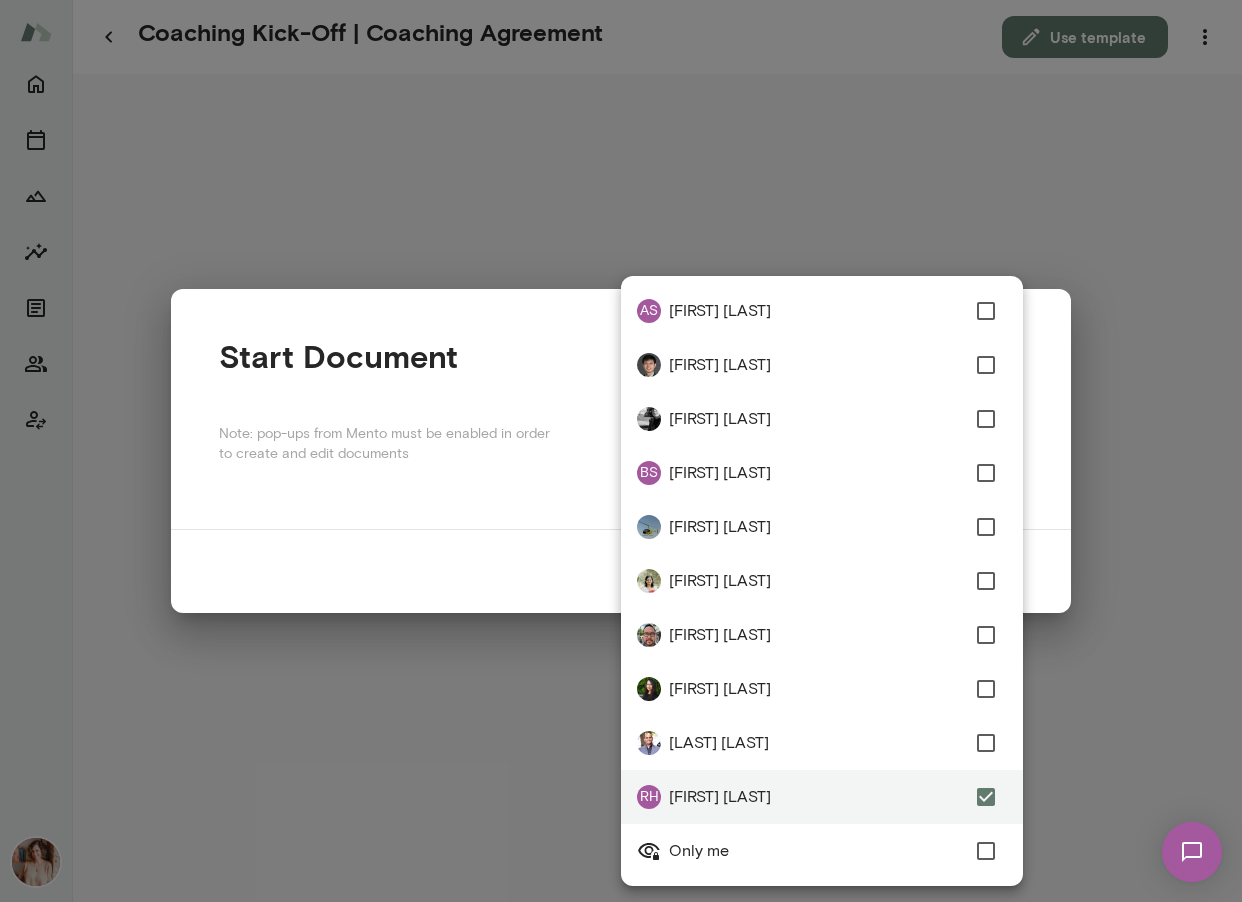 click at bounding box center [621, 451] 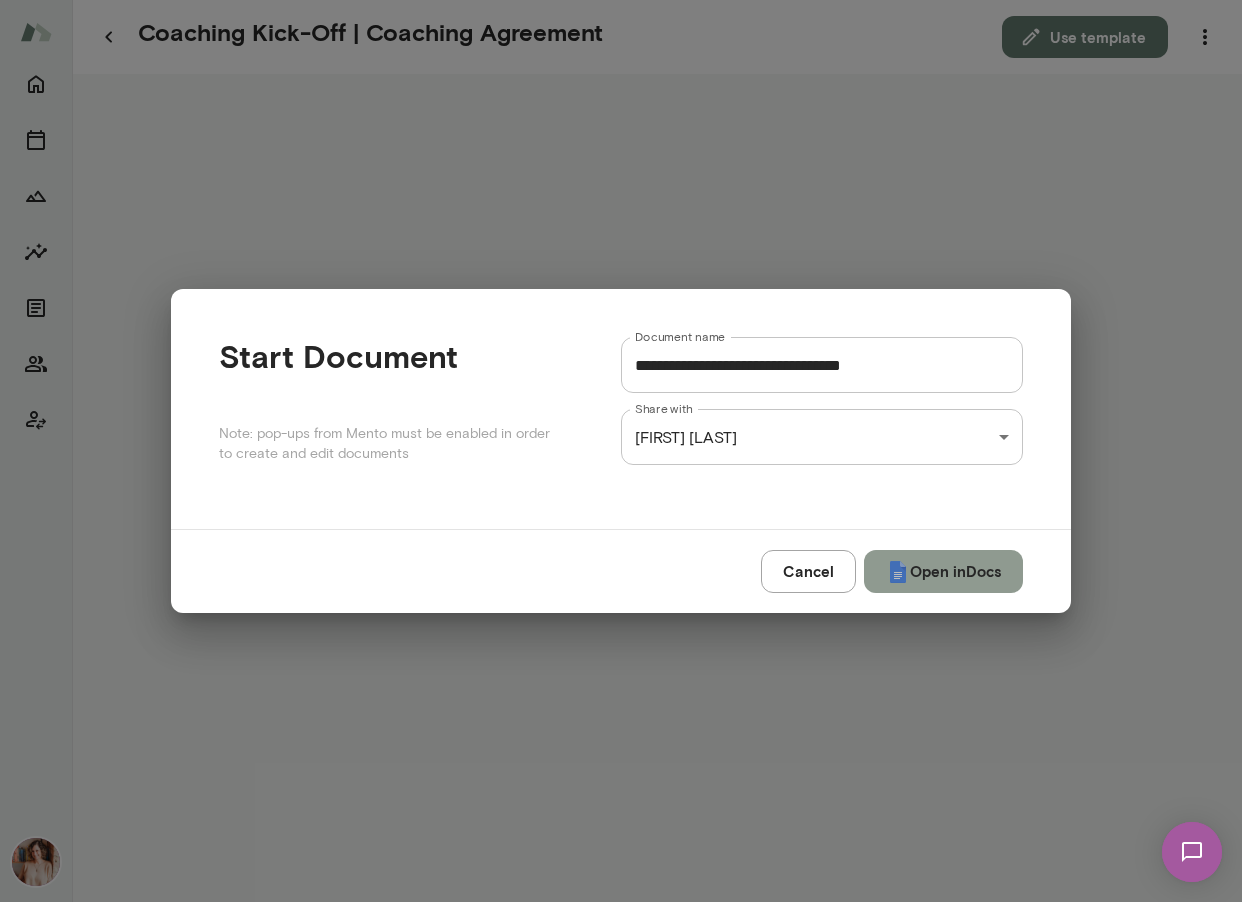 click on "Open in  Docs" at bounding box center (943, 571) 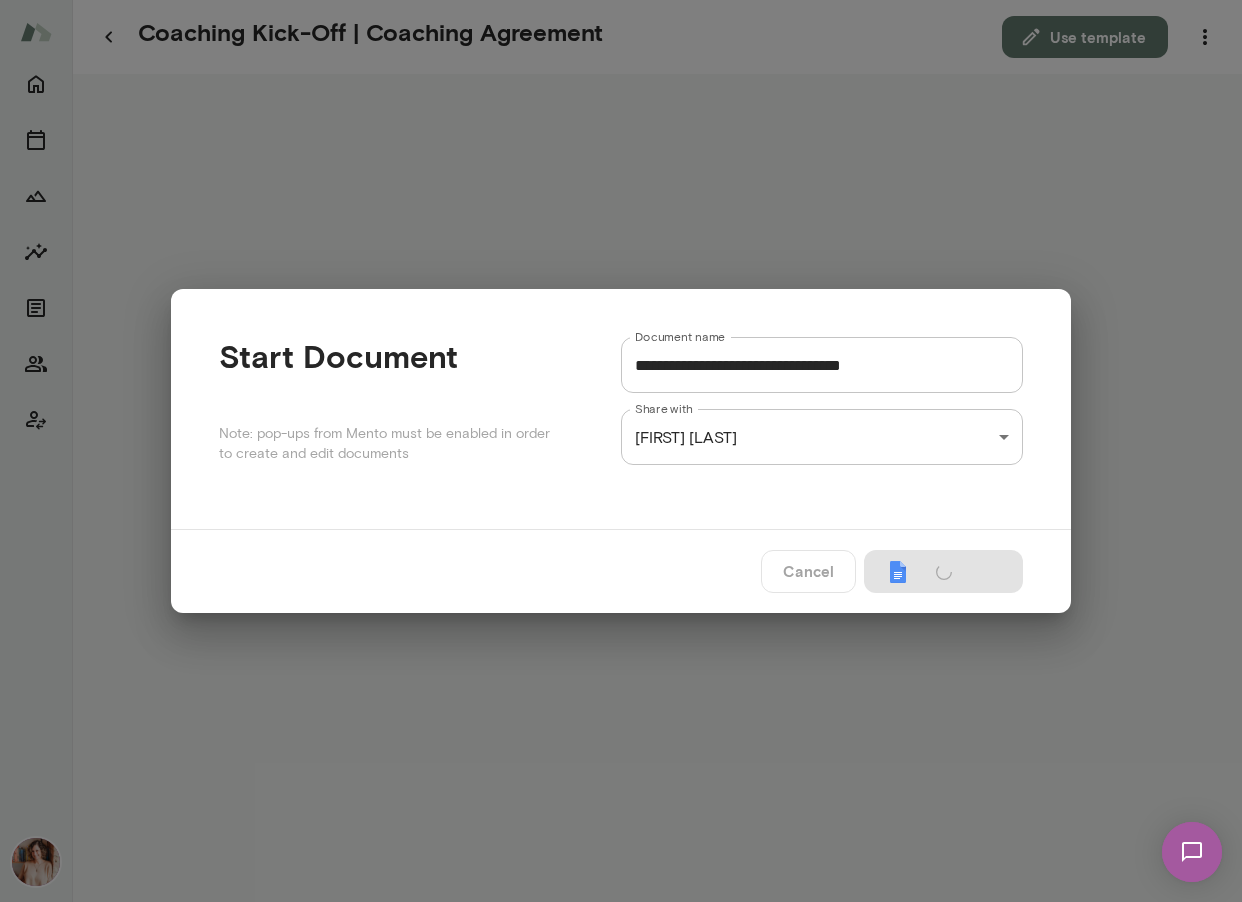 type on "**********" 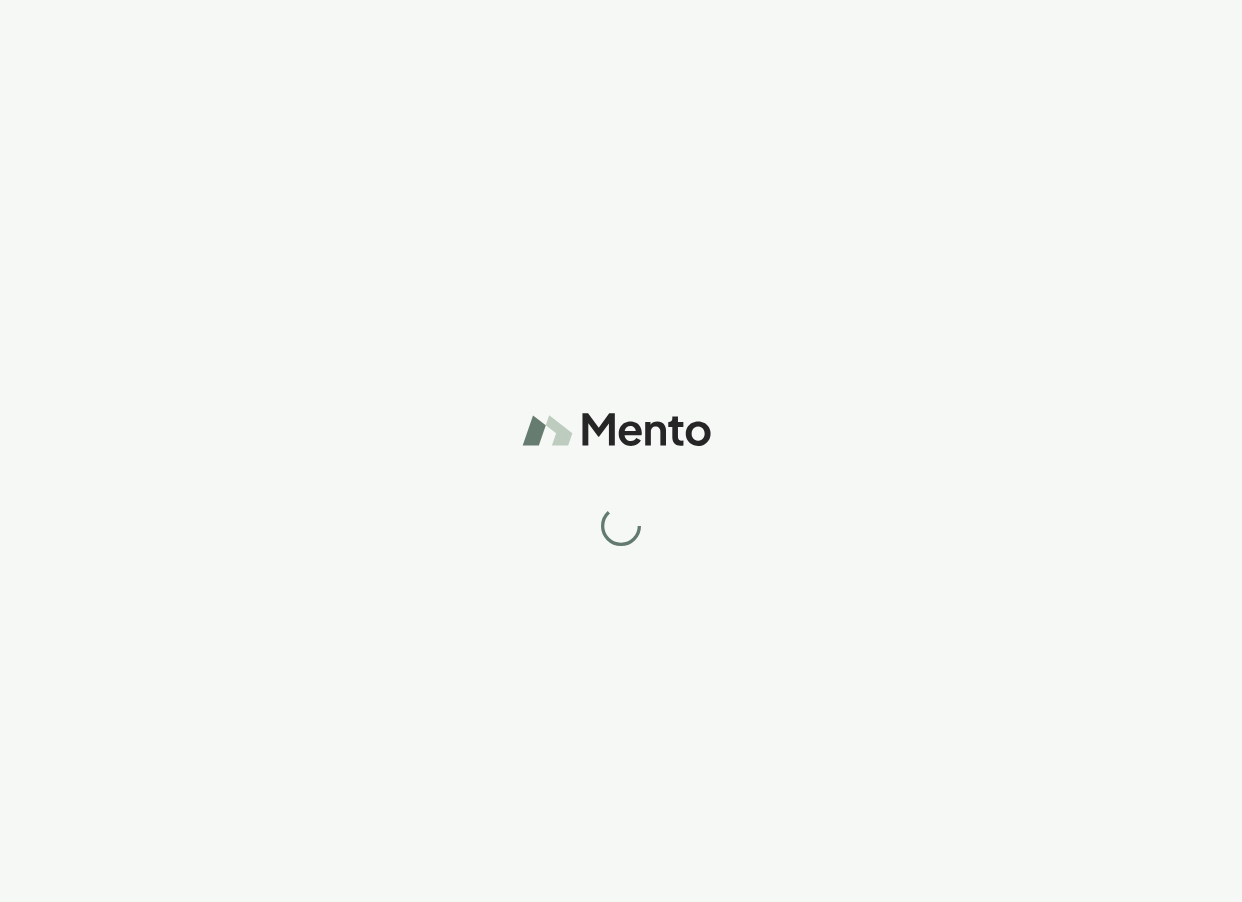 scroll, scrollTop: 0, scrollLeft: 0, axis: both 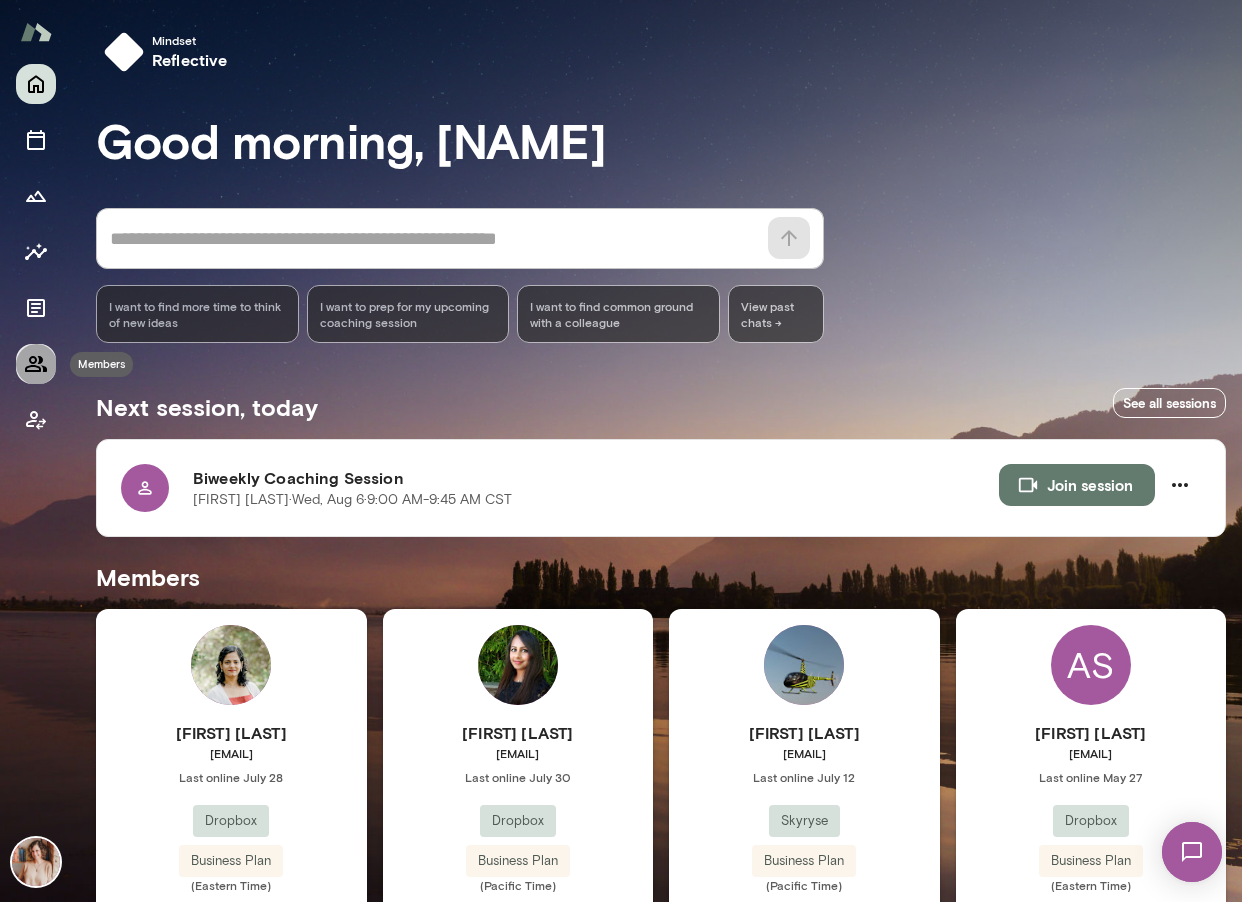 click 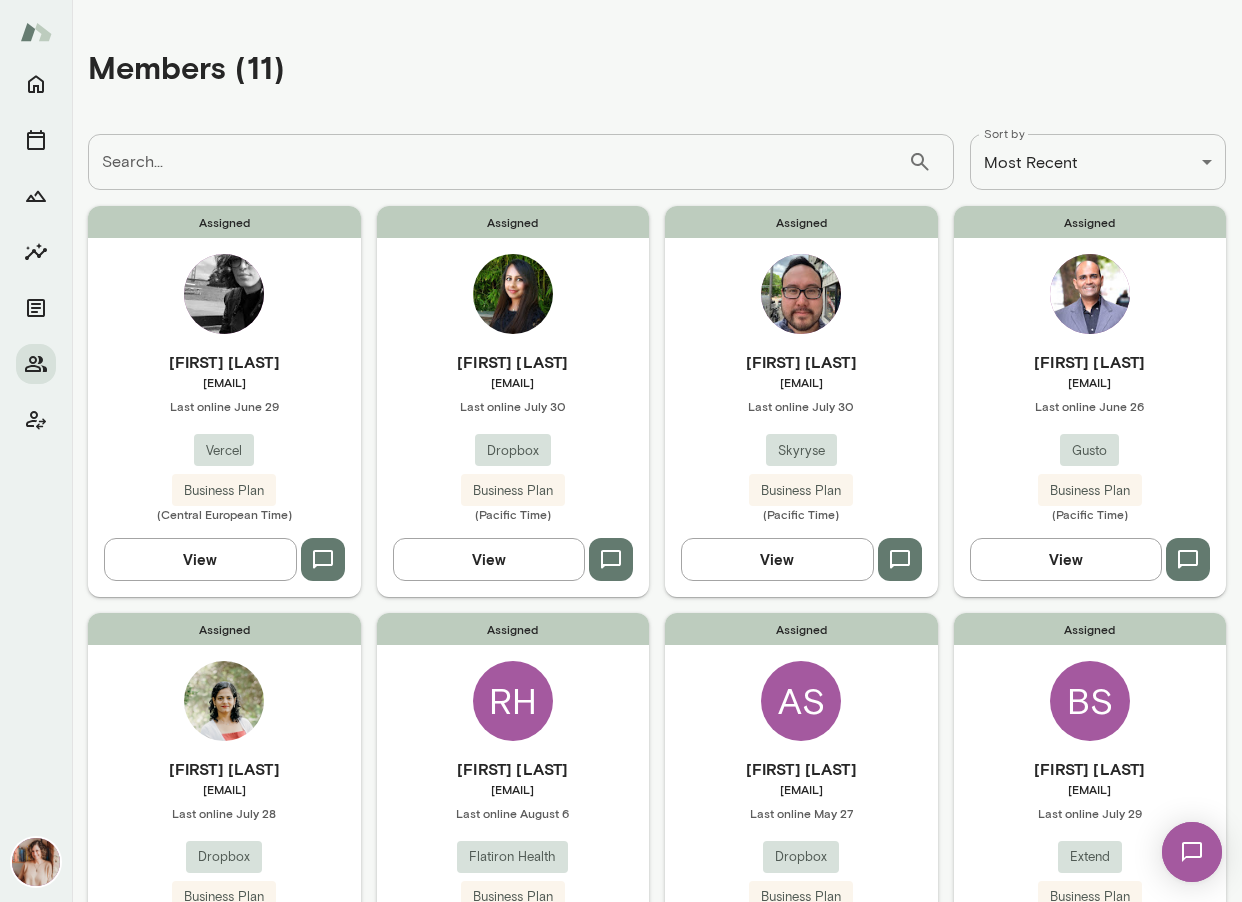 click on "[FIRST] [LAST]" at bounding box center [1090, 769] 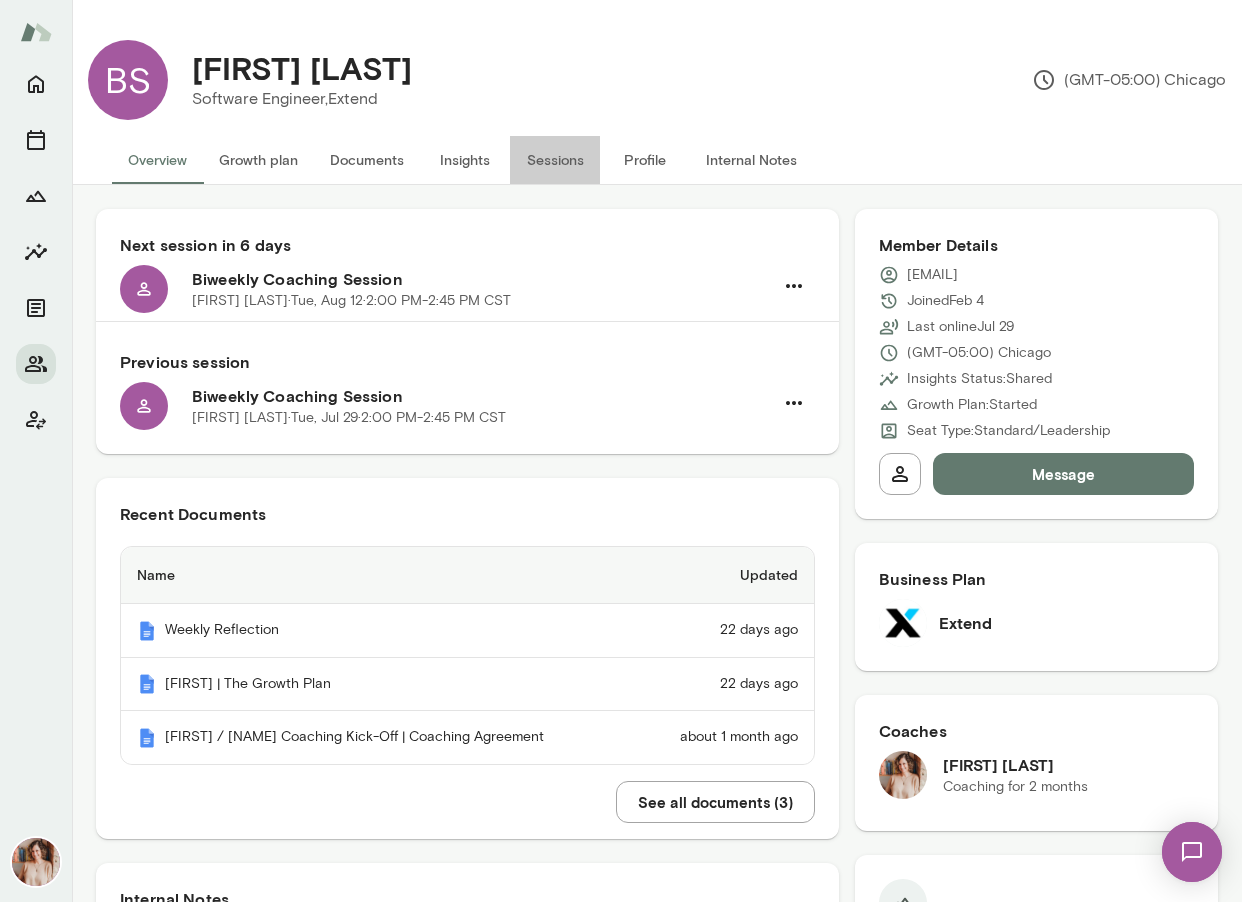 click on "Sessions" at bounding box center (555, 160) 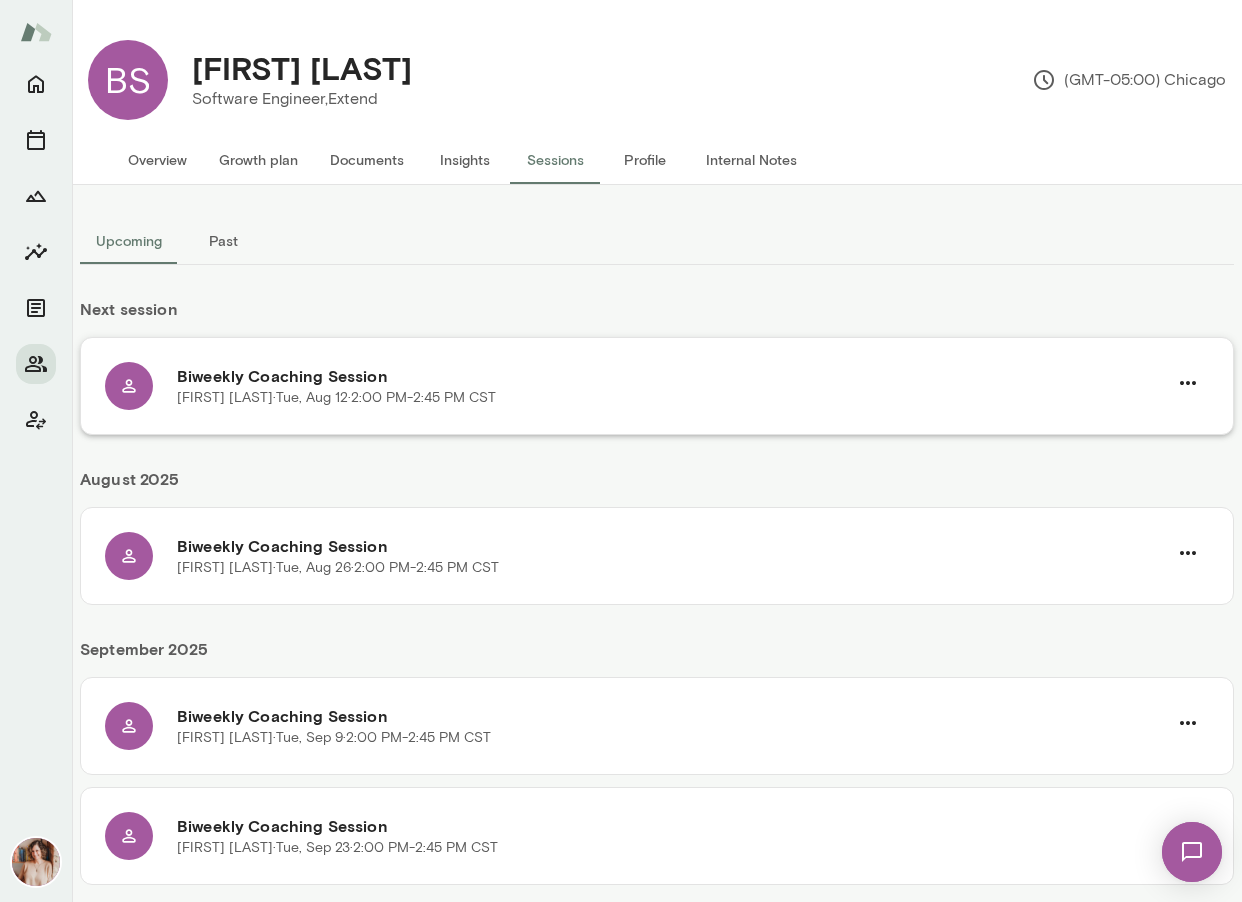 click on "Biweekly Coaching Session" at bounding box center (672, 376) 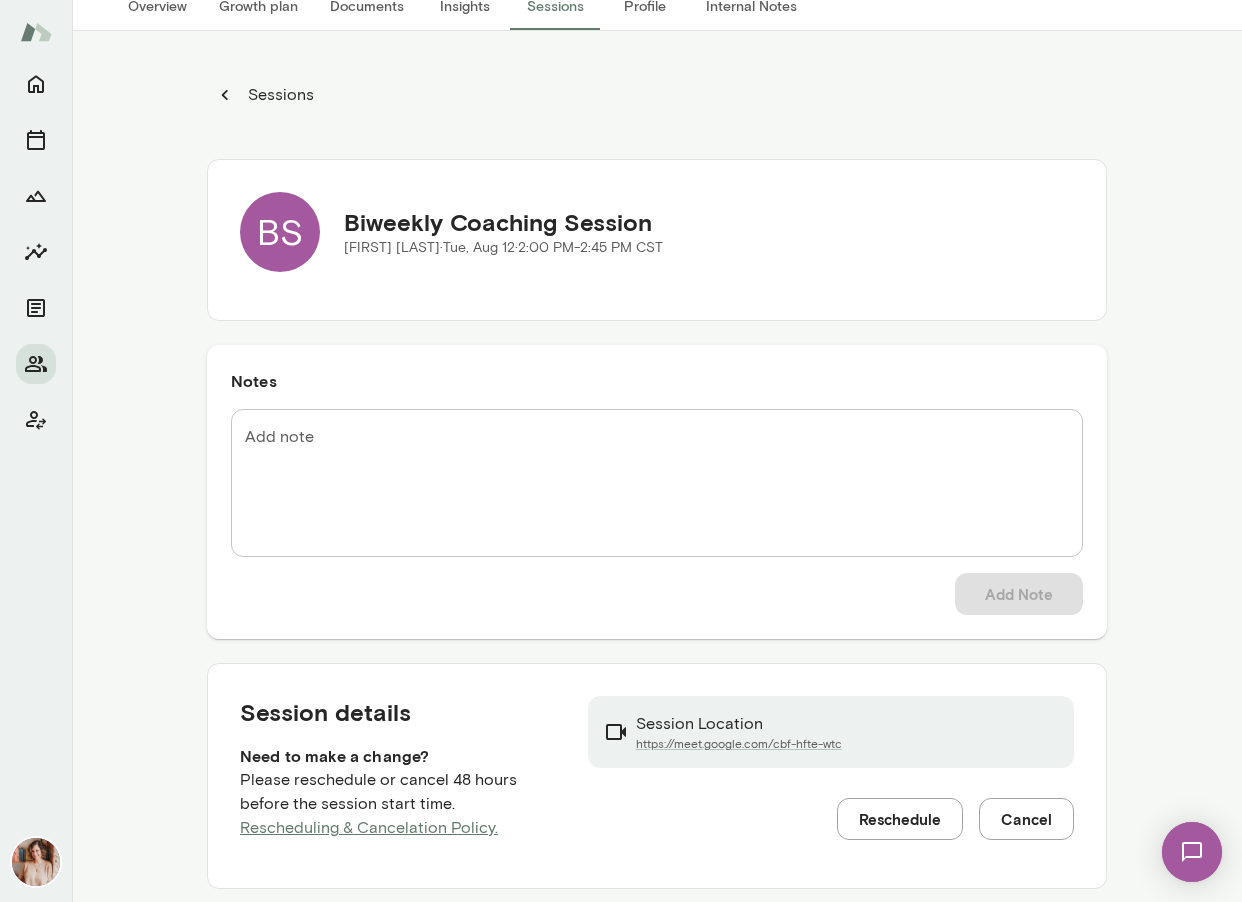 scroll, scrollTop: 185, scrollLeft: 0, axis: vertical 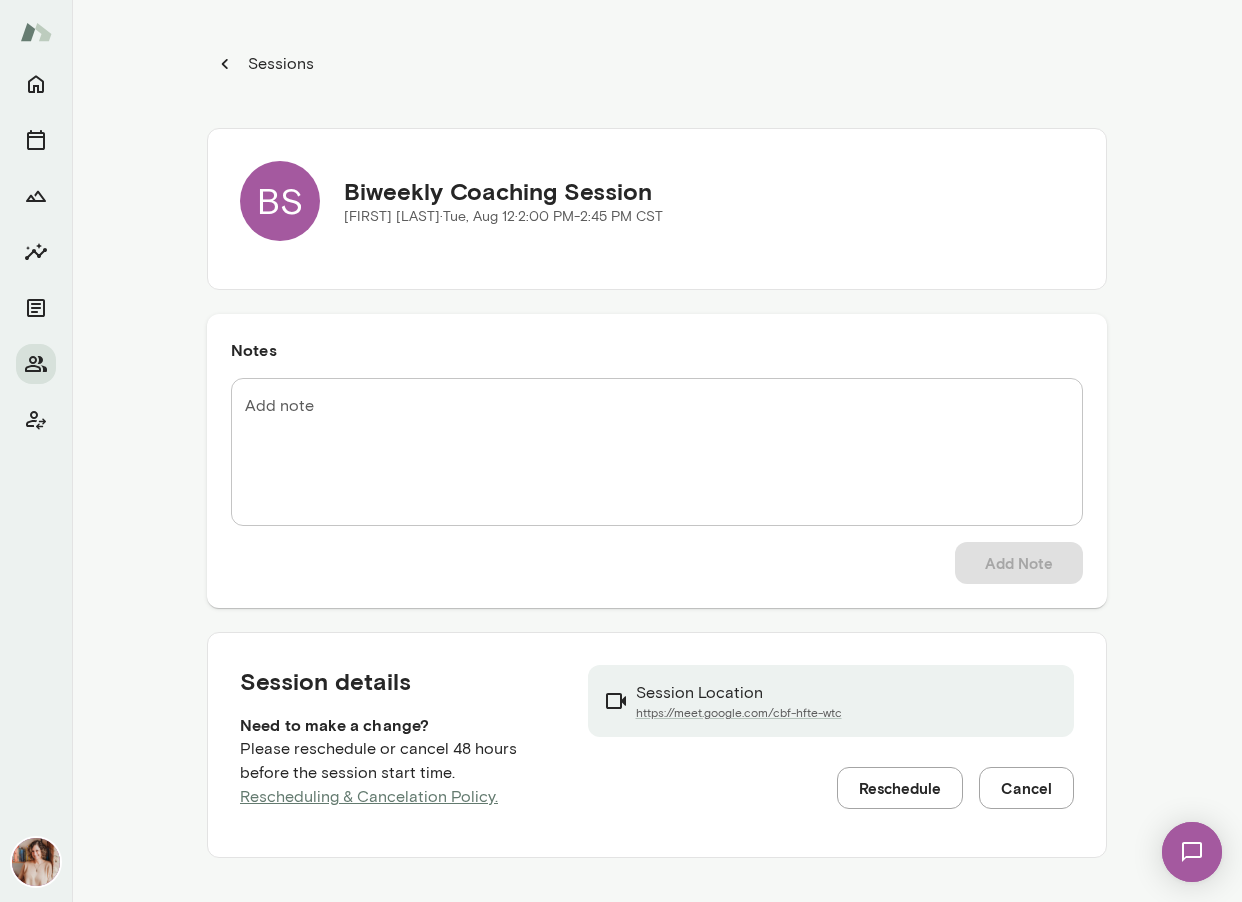 click on "Reschedule" at bounding box center [900, 788] 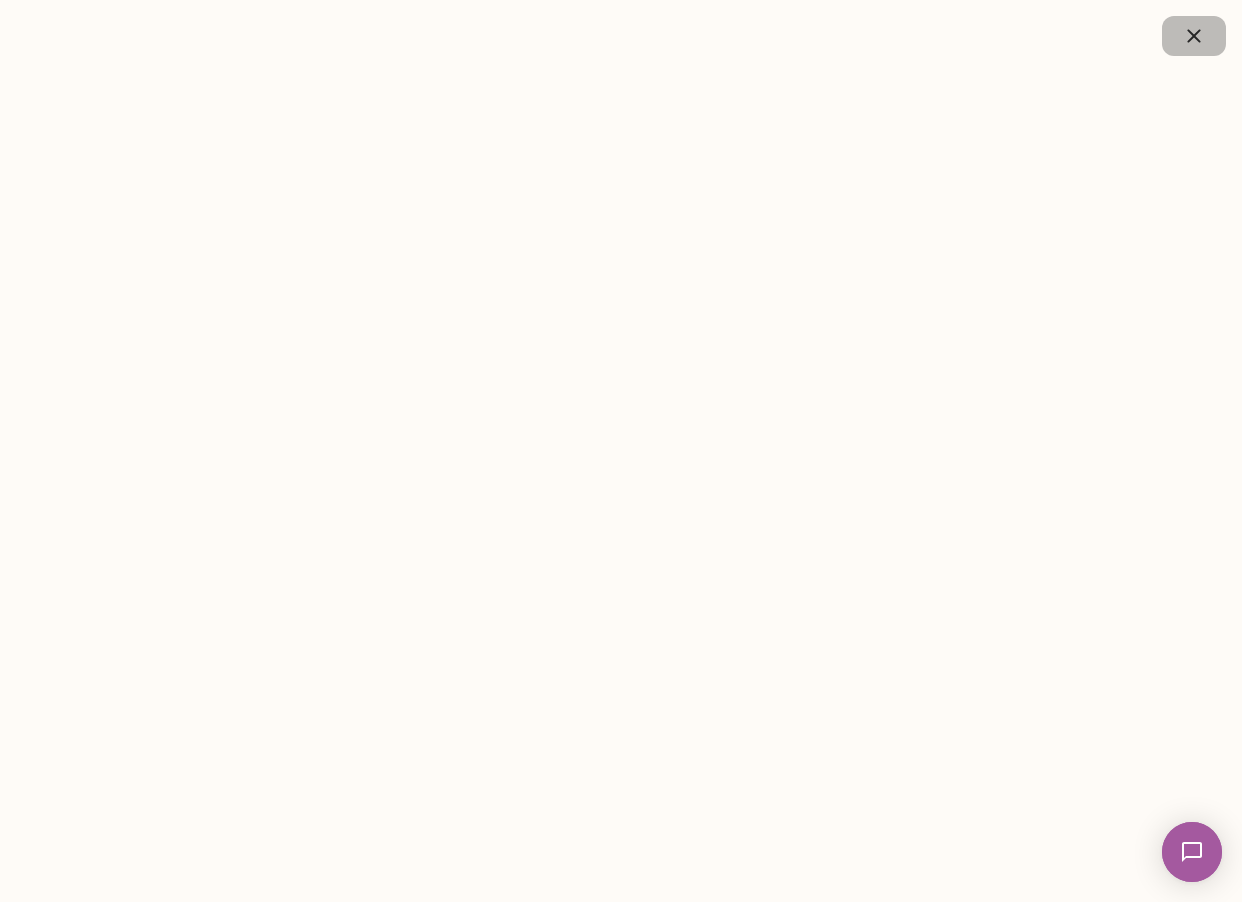 click 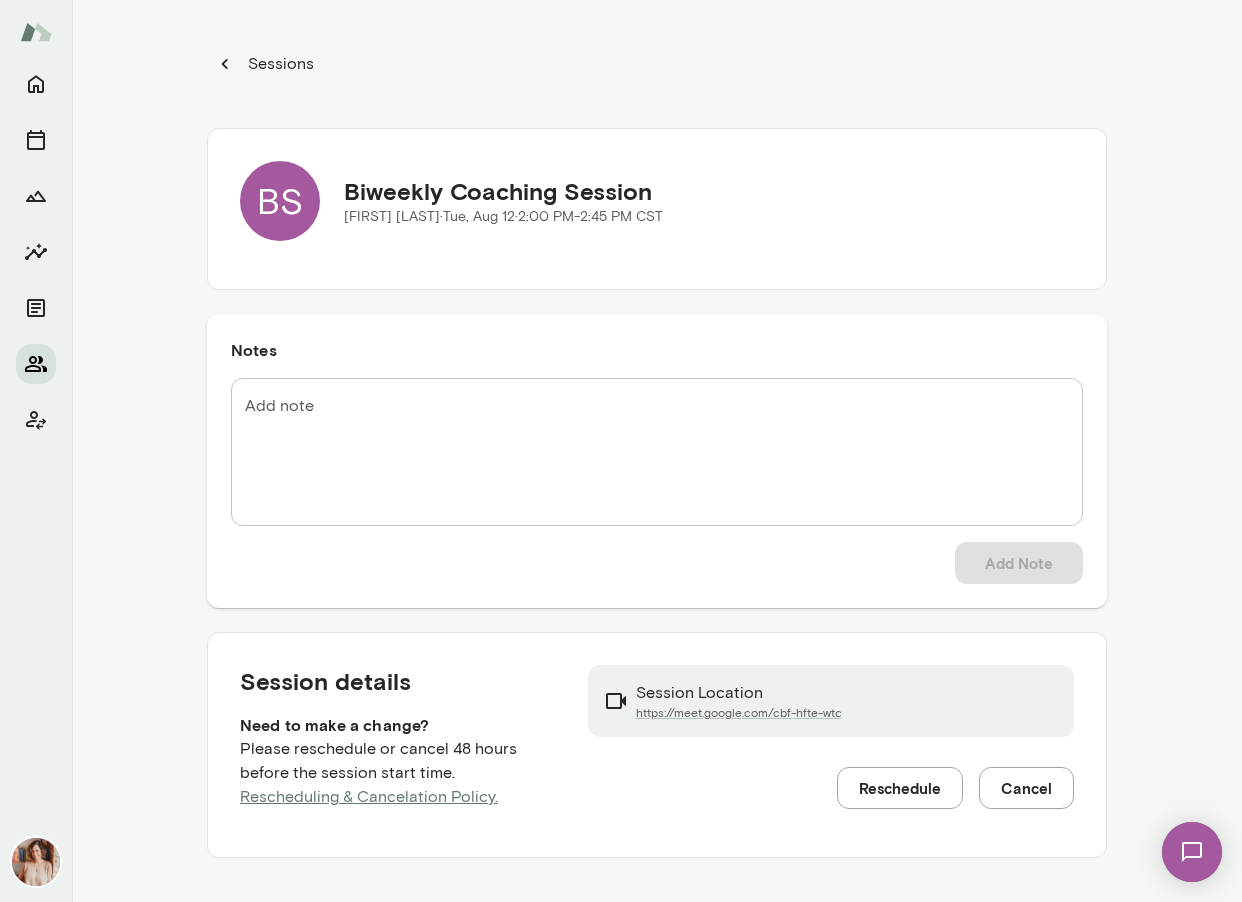 click 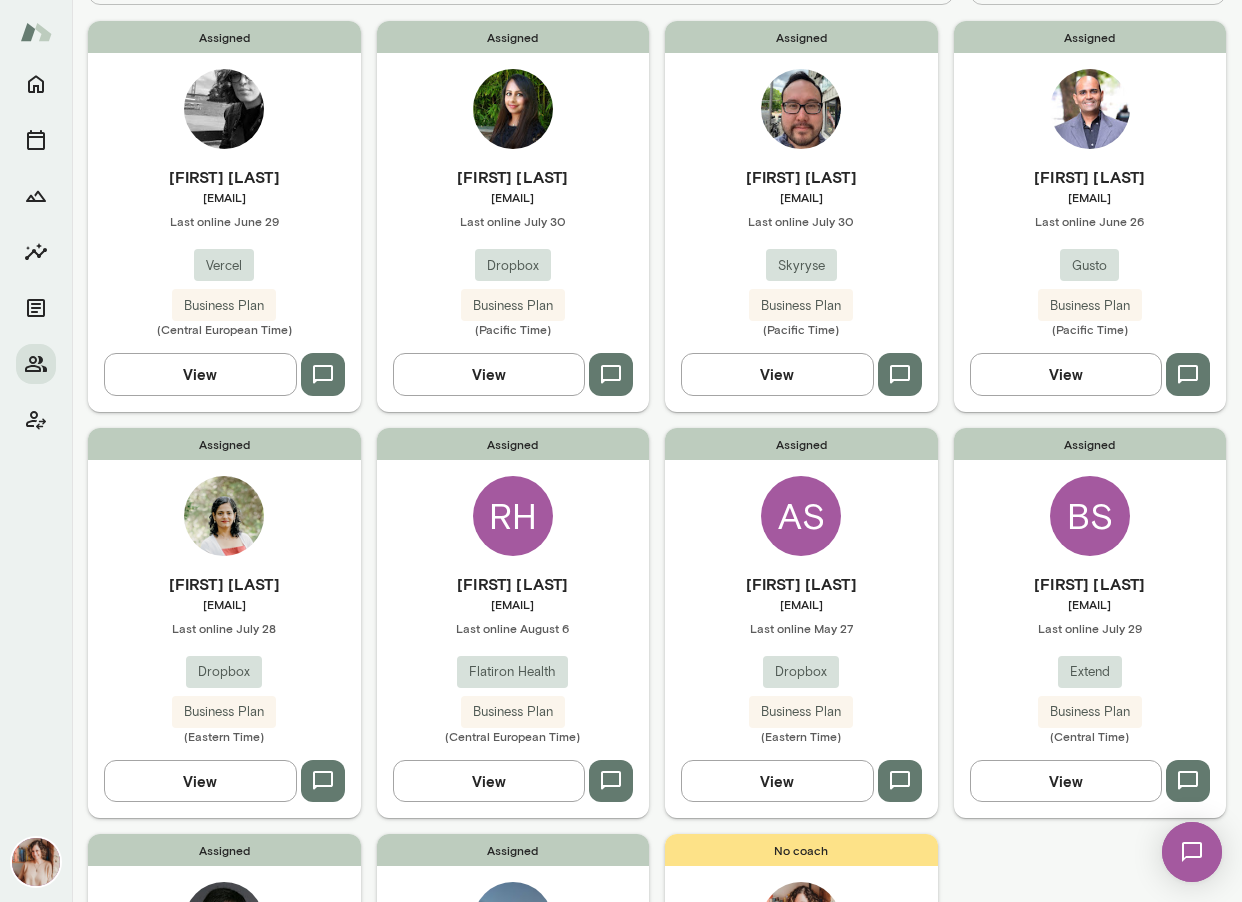 click on "Assigned RH [LAST] [FIRST] [EMAIL] Last online August 6 Flatiron Health Business Plan (Central European Time) View" at bounding box center [513, 623] 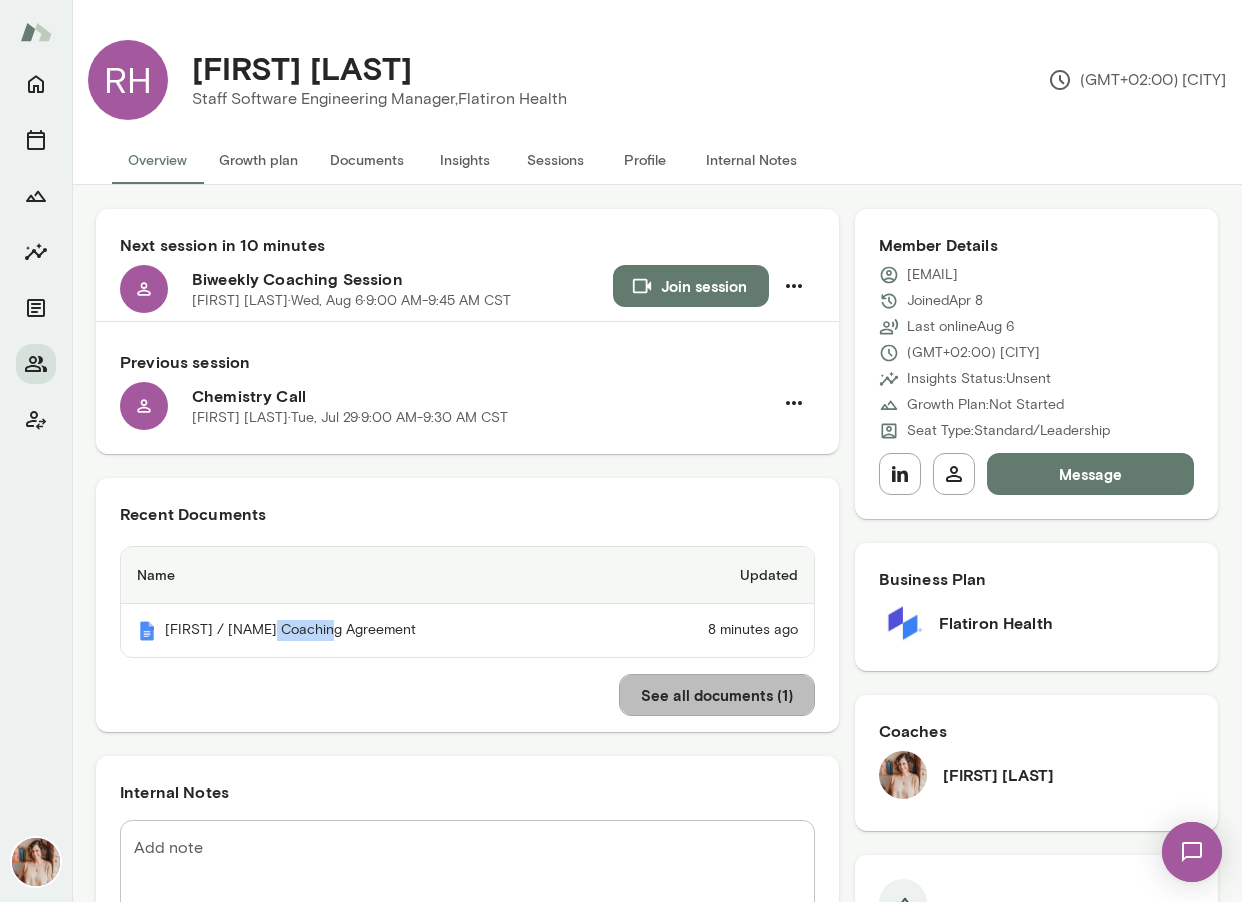 click on "See all documents ( 1 )" at bounding box center [717, 695] 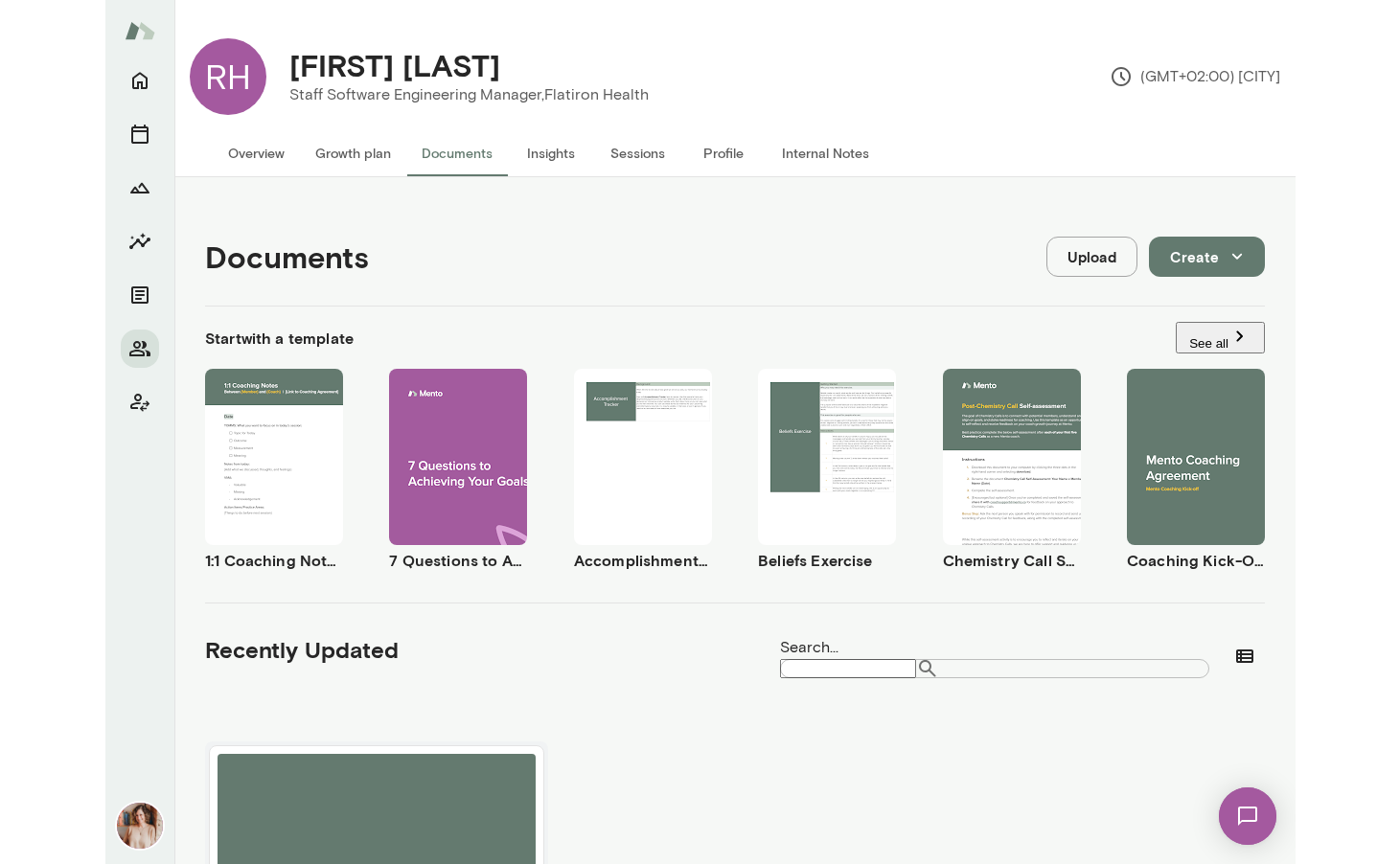 scroll, scrollTop: 230, scrollLeft: 0, axis: vertical 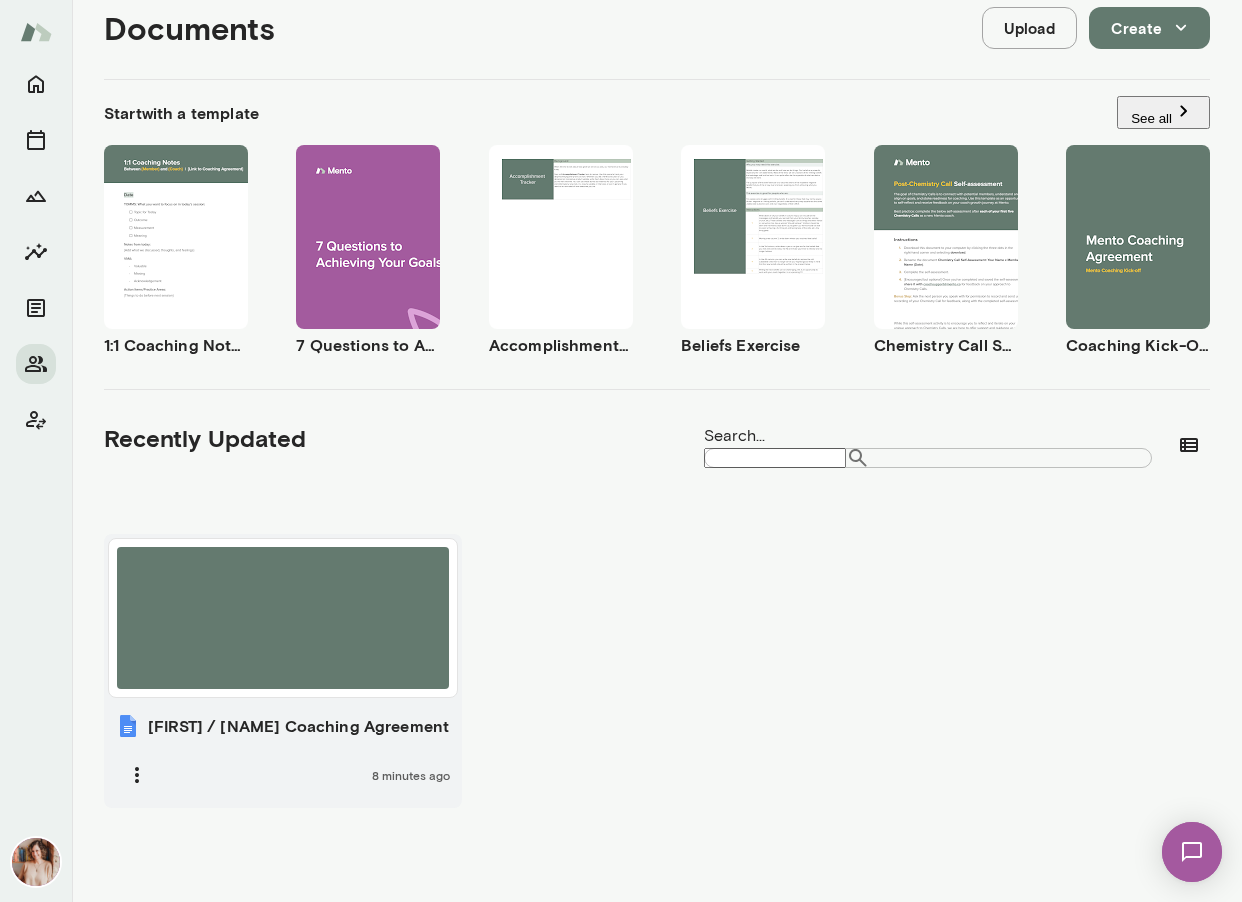 click at bounding box center [283, 618] 